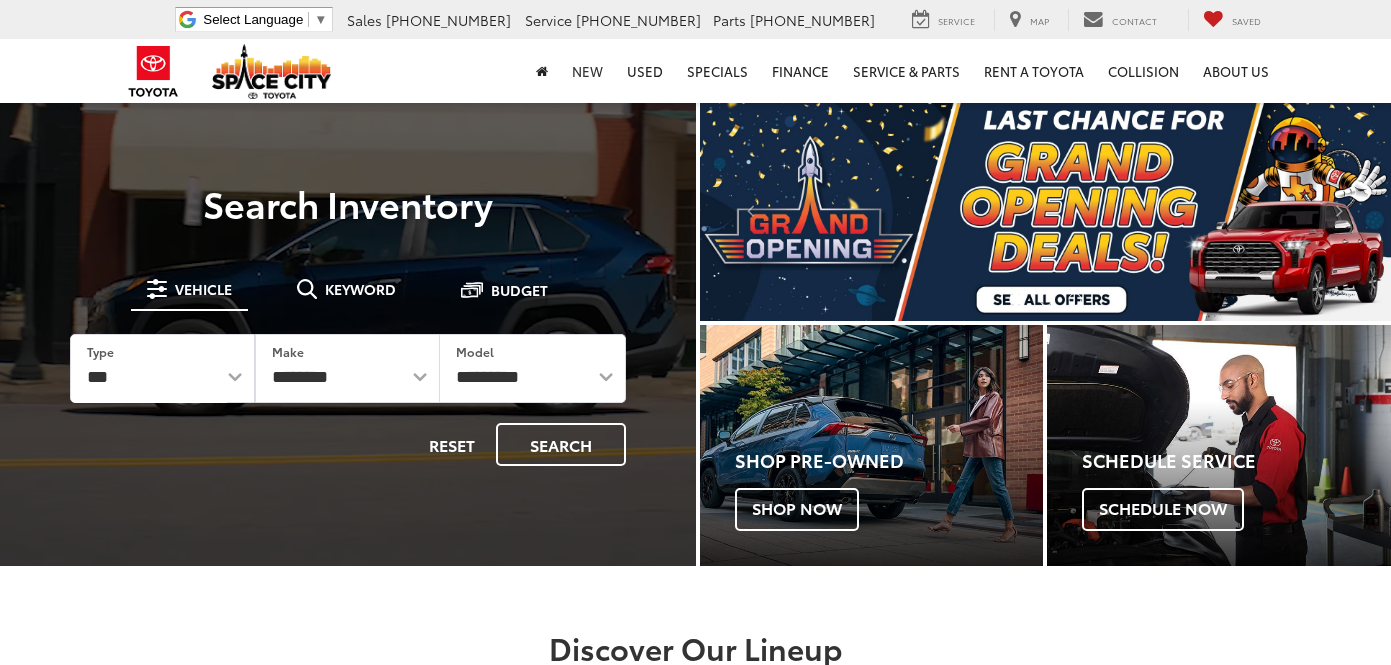 scroll, scrollTop: 0, scrollLeft: 0, axis: both 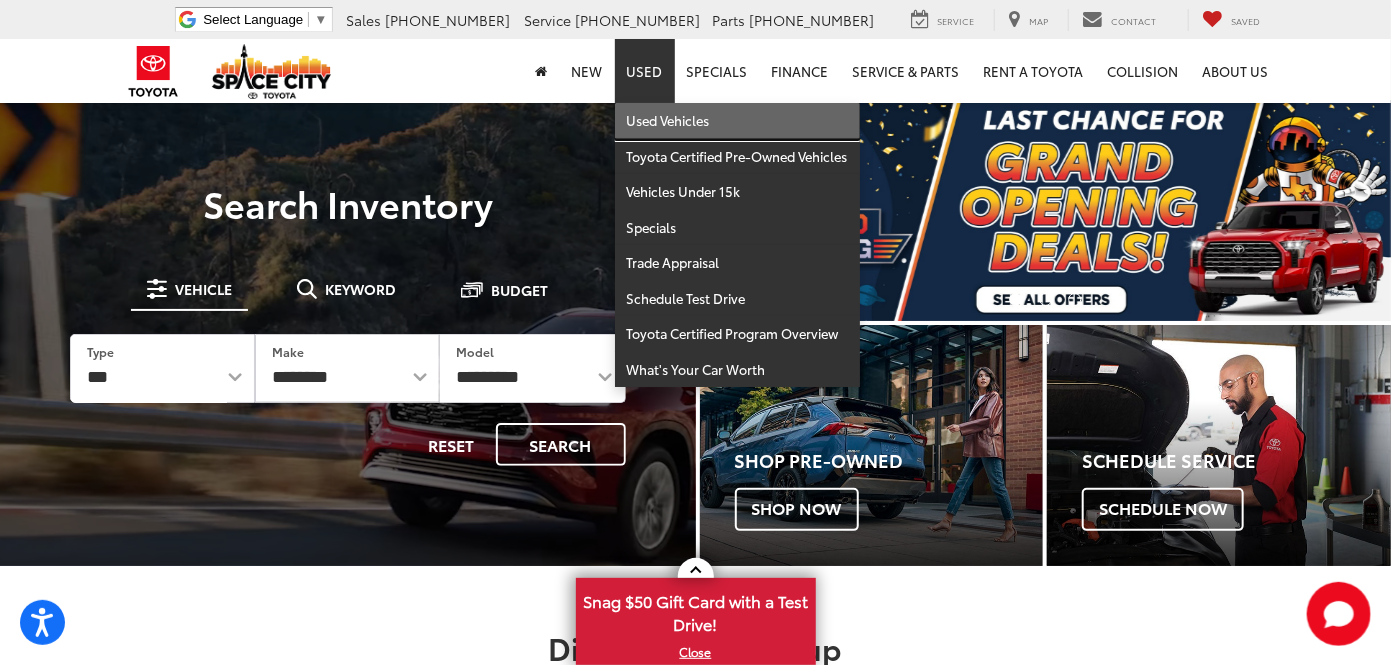 click on "Used Vehicles" at bounding box center (737, 121) 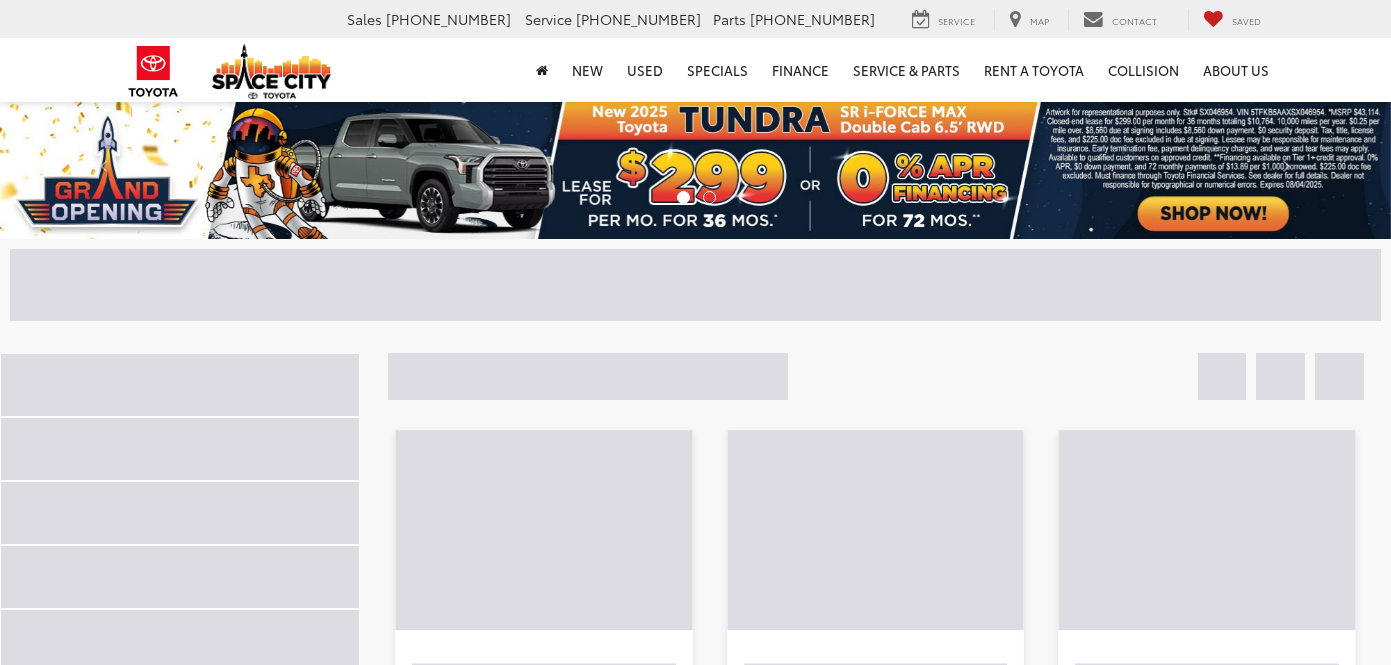 scroll, scrollTop: 0, scrollLeft: 0, axis: both 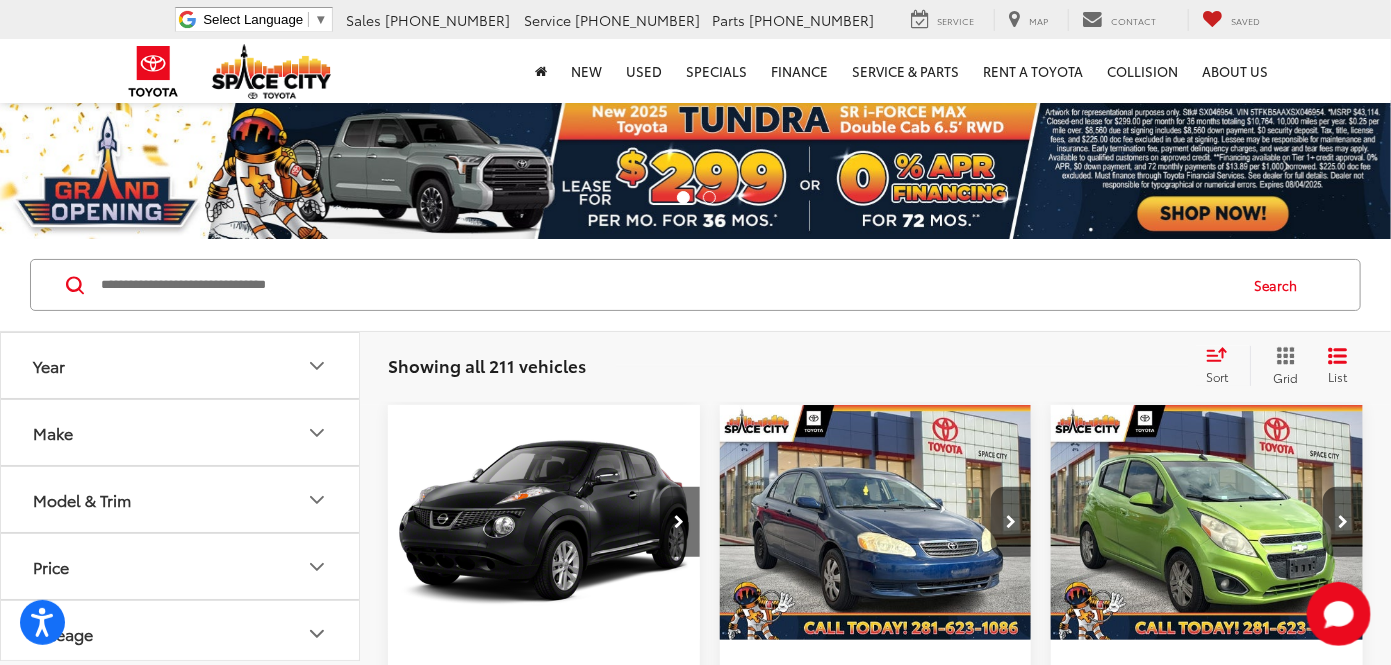 click at bounding box center [667, 285] 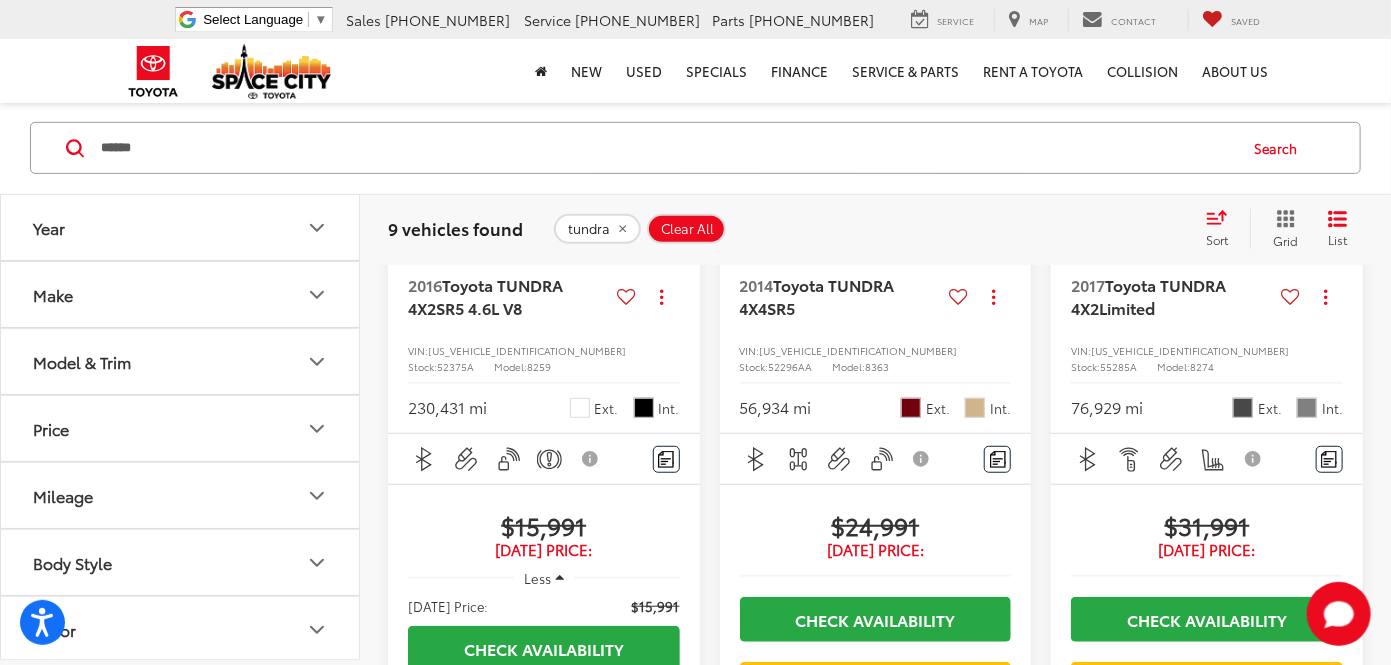 scroll, scrollTop: 399, scrollLeft: 0, axis: vertical 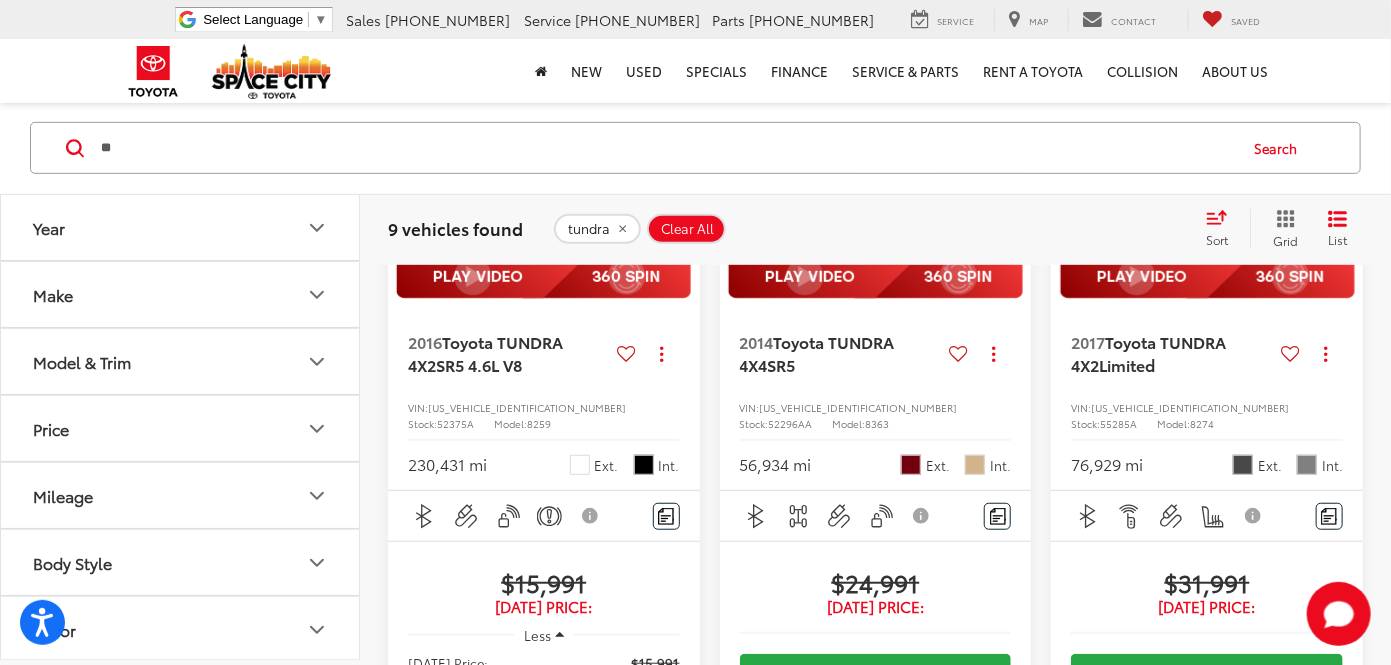 type on "*" 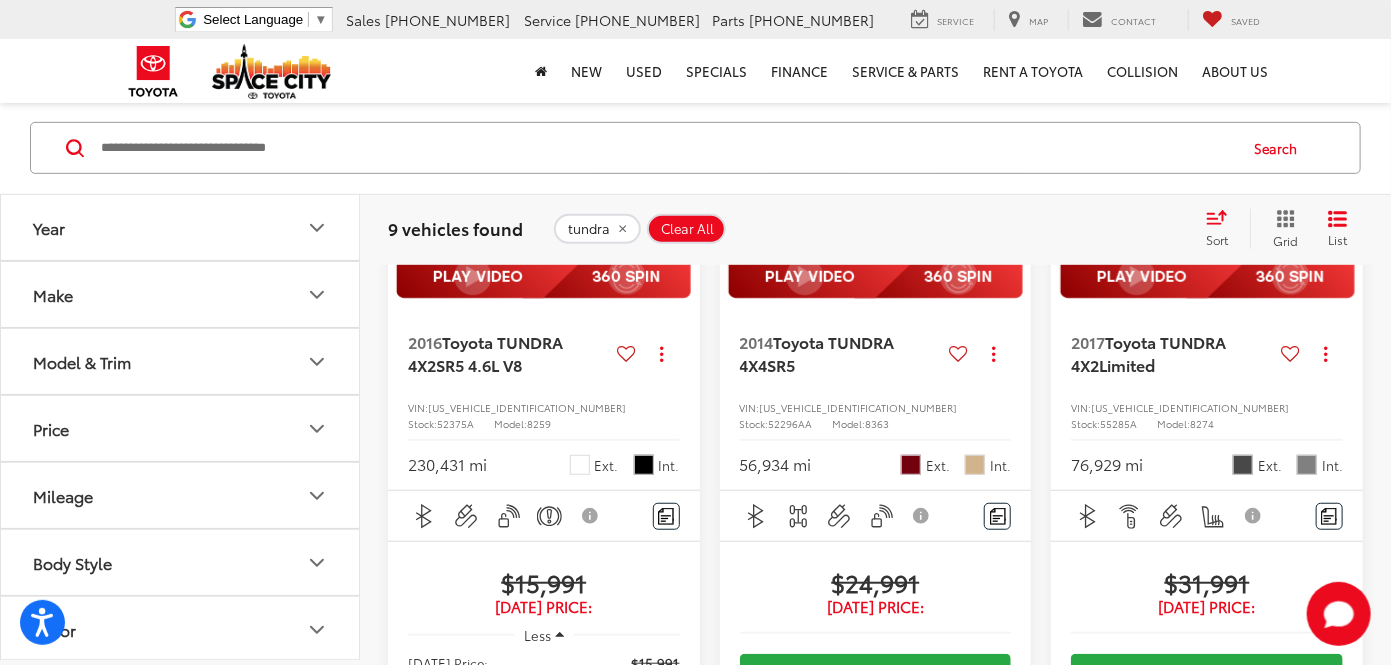 type on "*" 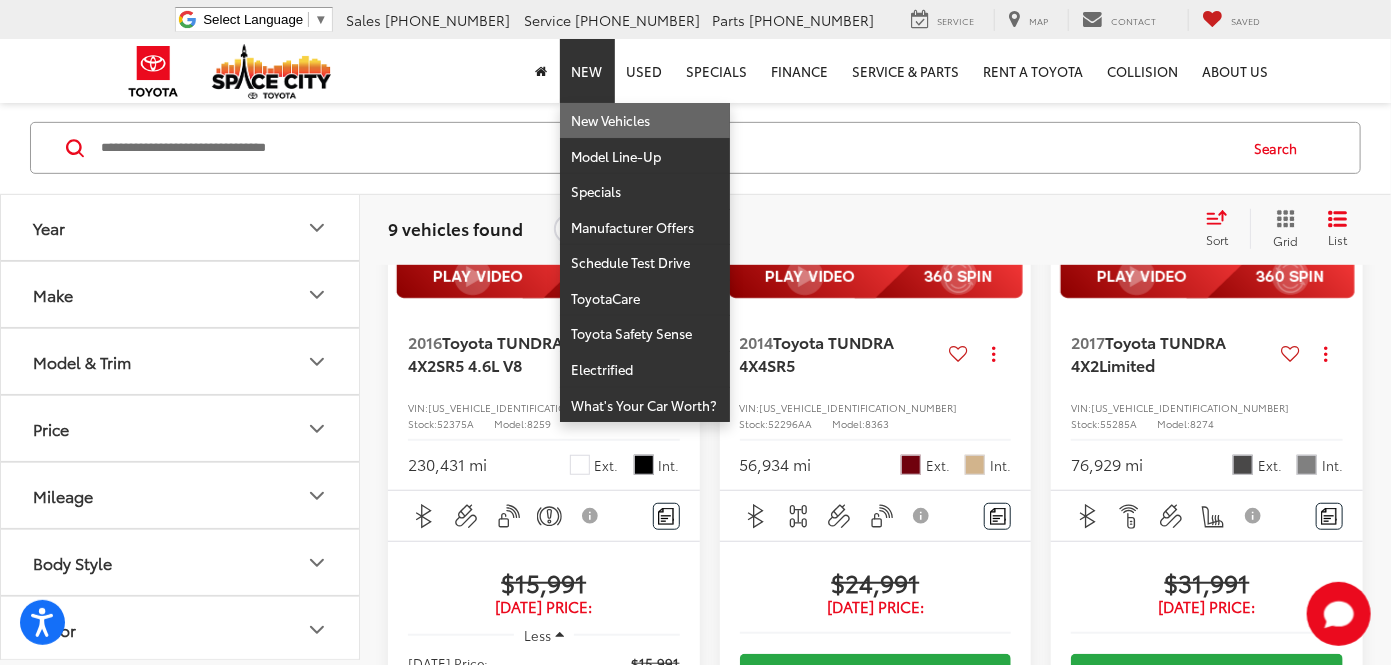 type 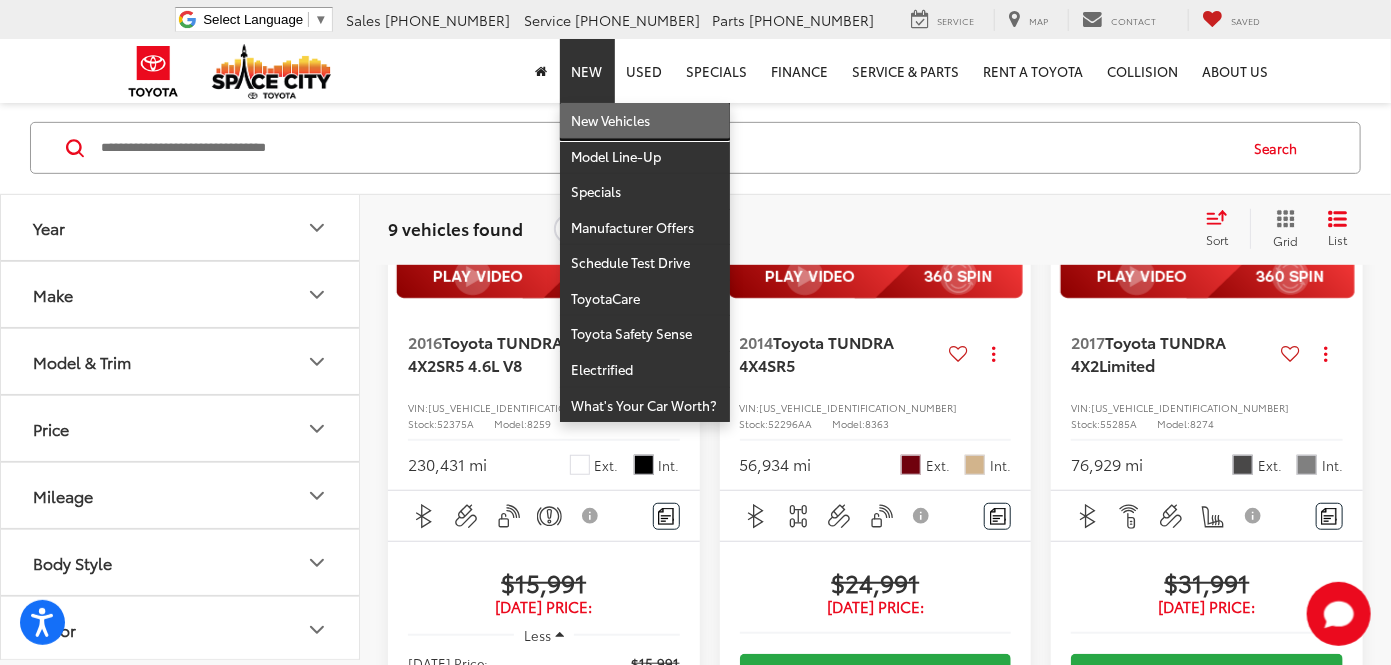 click on "New Vehicles" at bounding box center (645, 121) 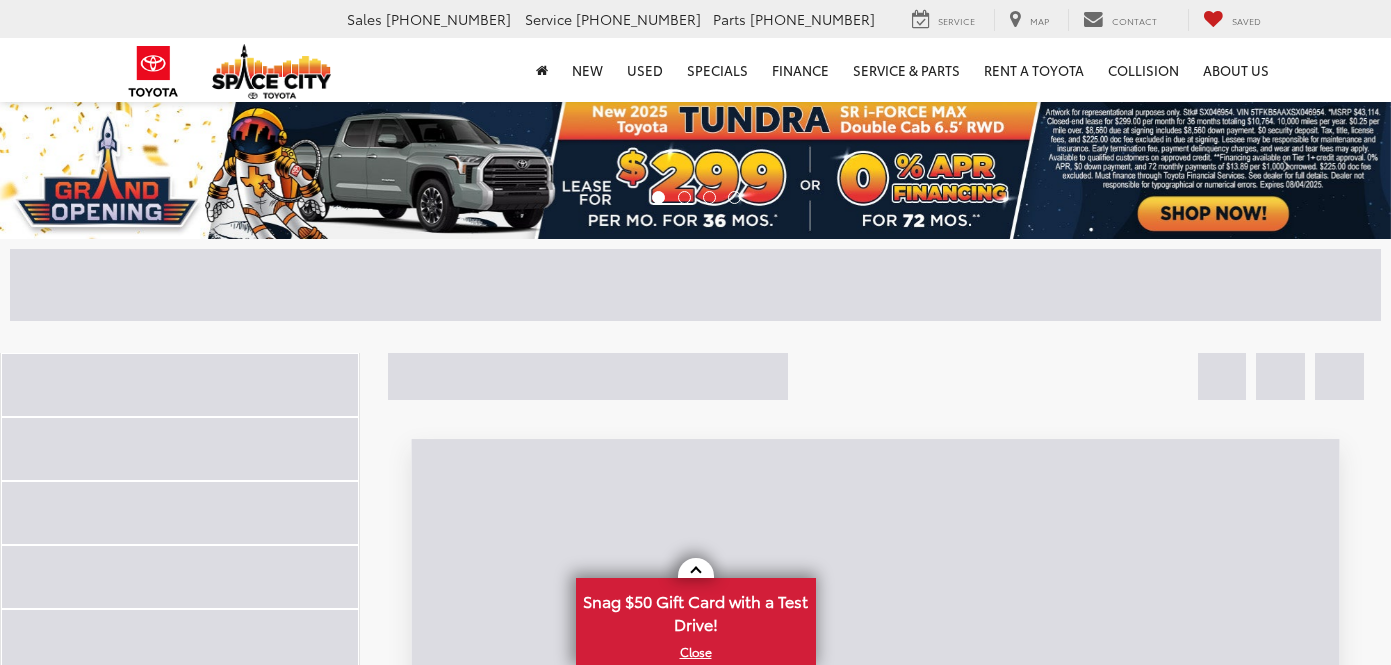 scroll, scrollTop: 0, scrollLeft: 0, axis: both 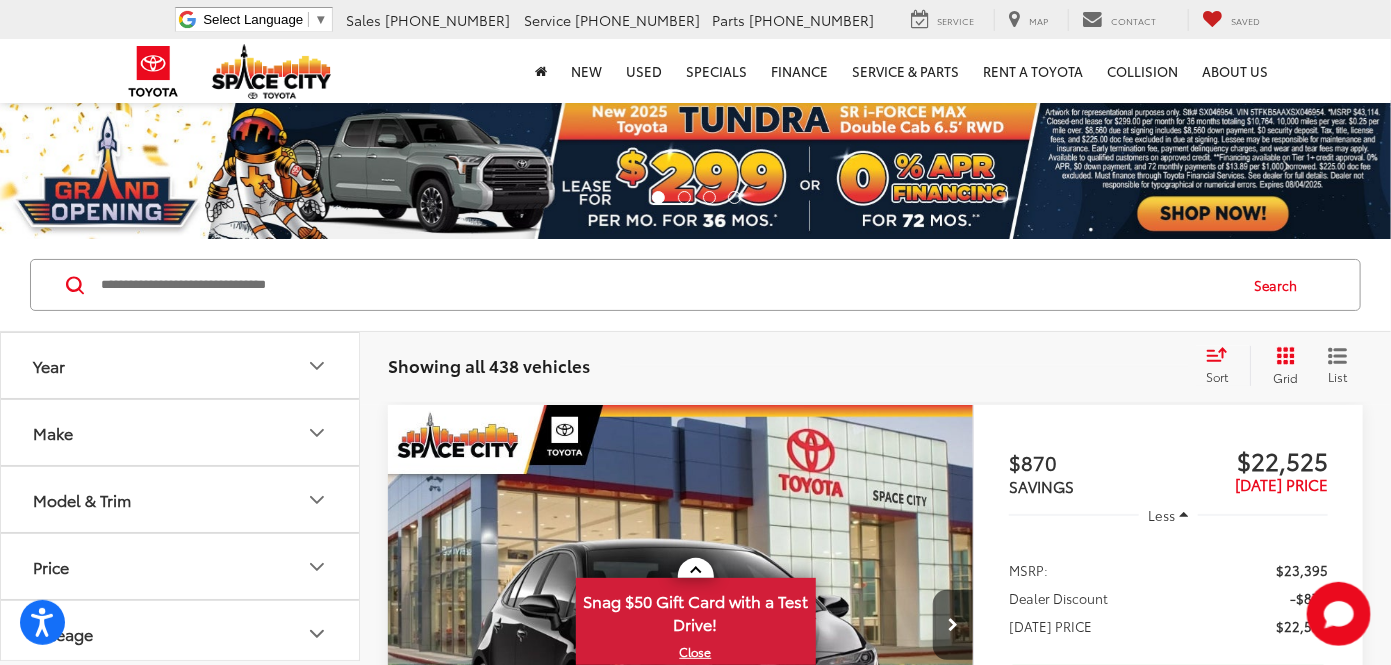 click at bounding box center (667, 285) 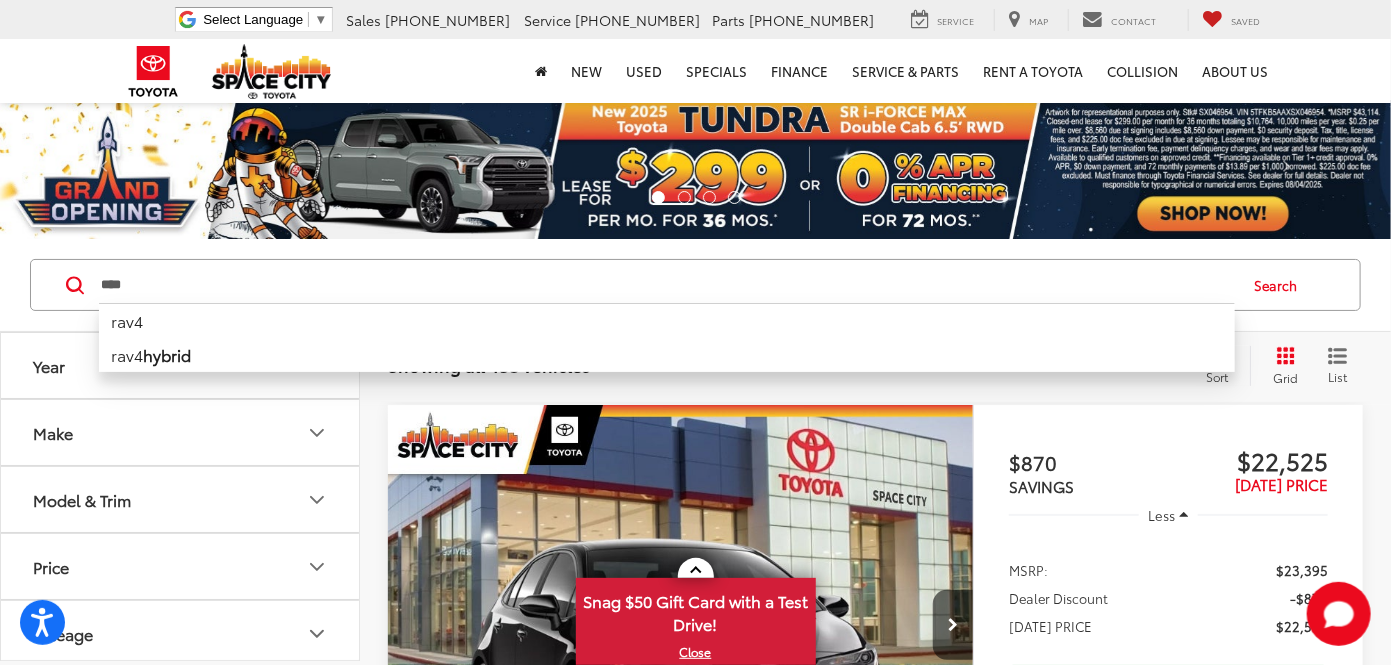 type on "****" 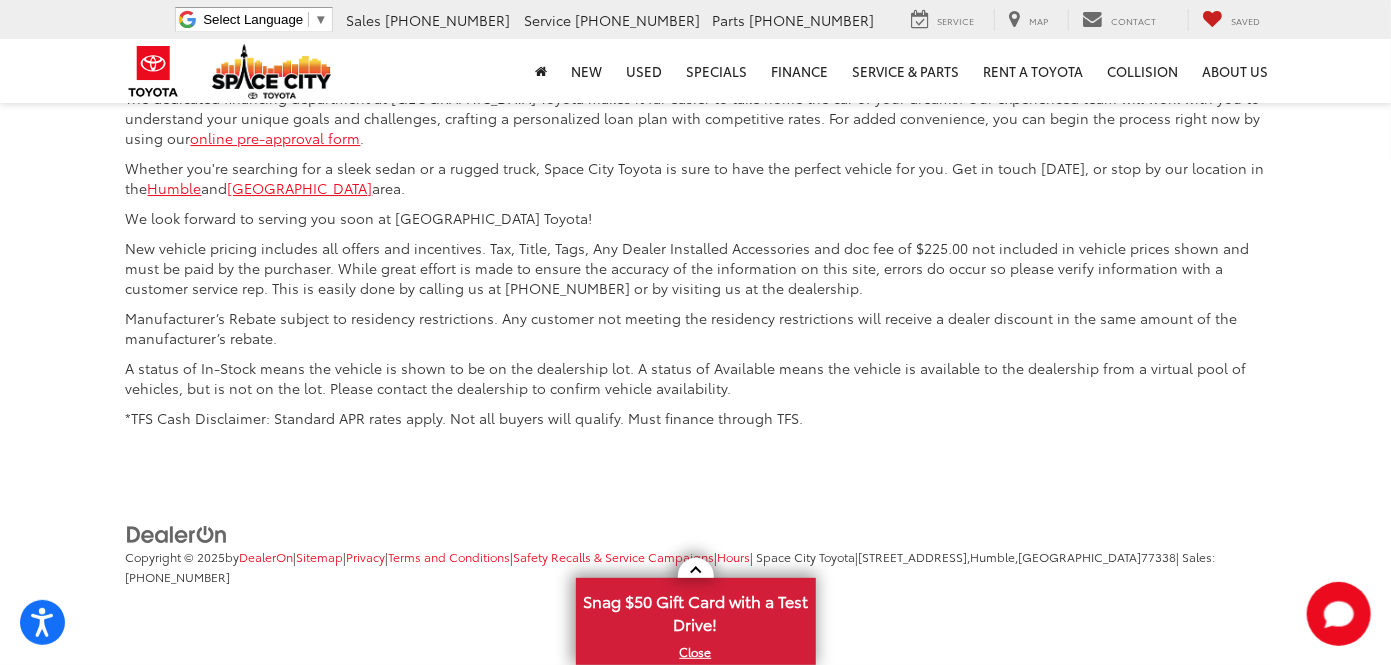 scroll, scrollTop: 10100, scrollLeft: 0, axis: vertical 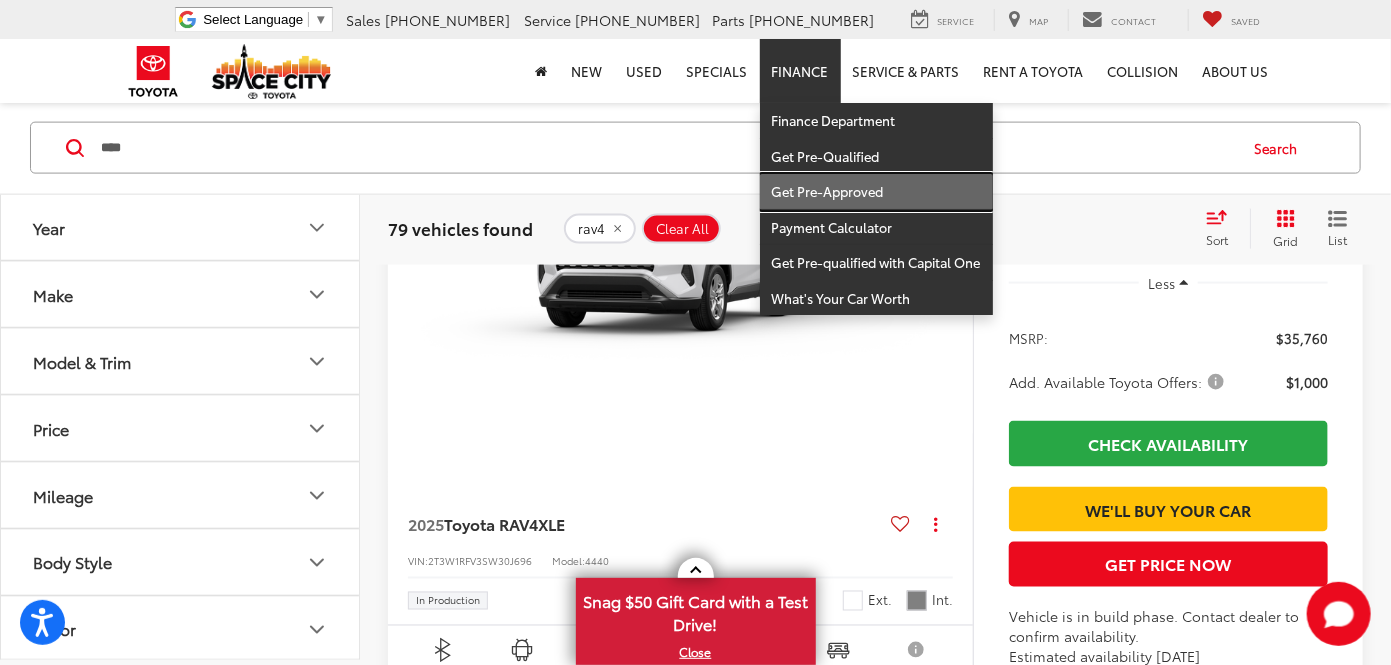 click on "Get Pre-Approved" at bounding box center [876, 192] 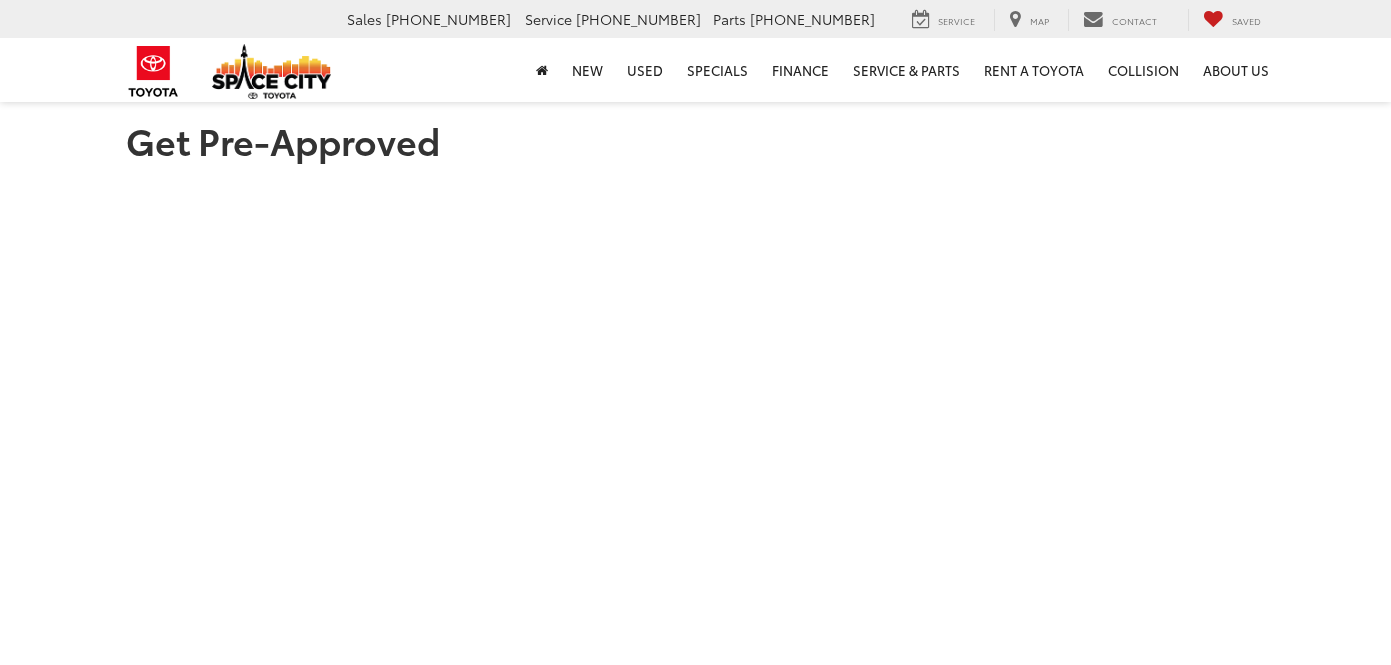 scroll, scrollTop: 0, scrollLeft: 0, axis: both 